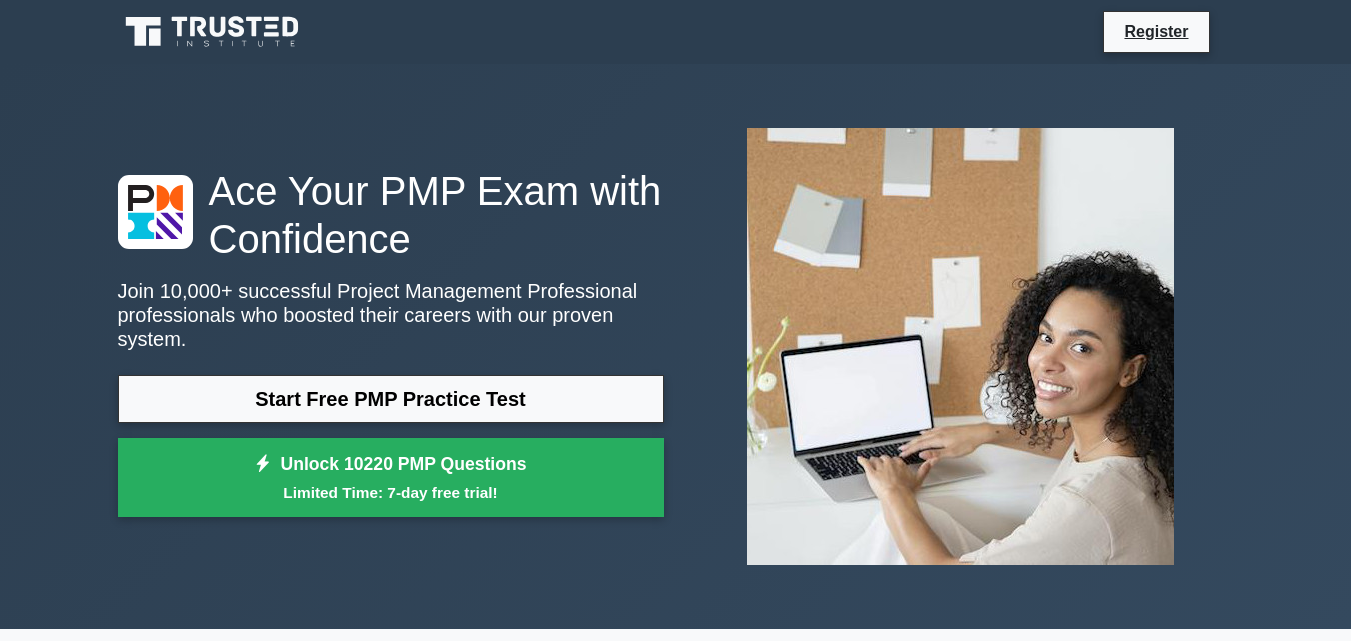 scroll, scrollTop: 0, scrollLeft: 0, axis: both 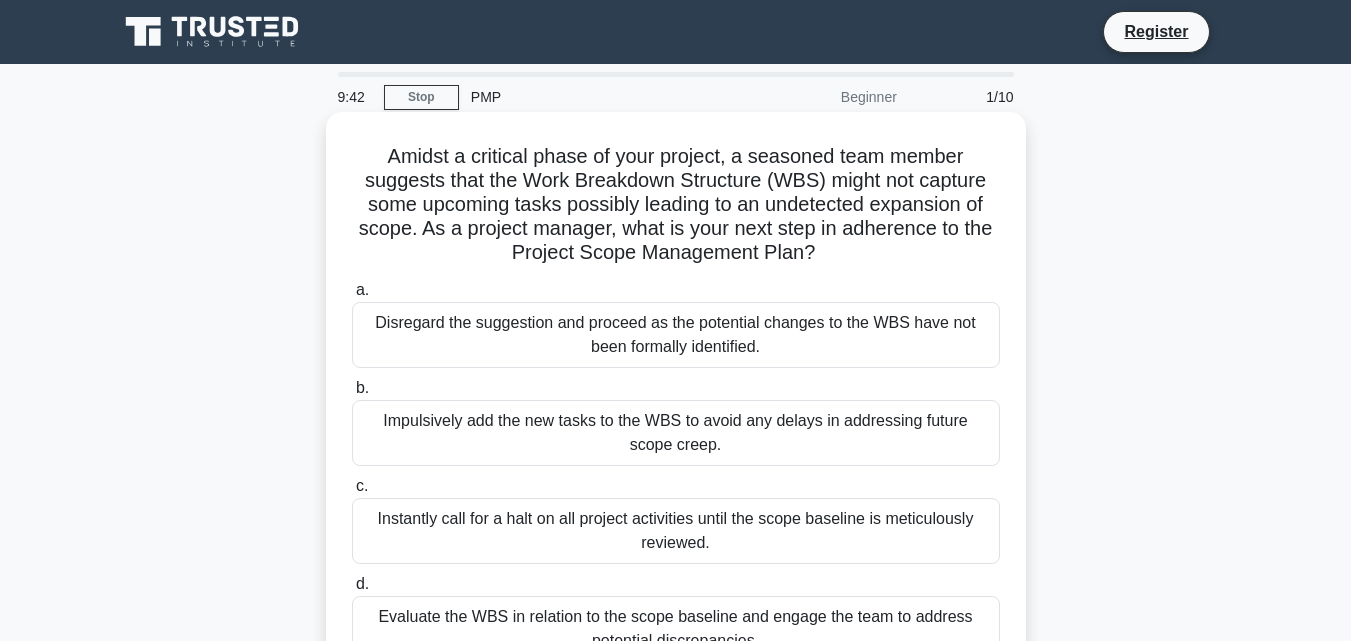 click on "Disregard the suggestion and proceed as the potential changes to the WBS have not been formally identified." at bounding box center [676, 335] 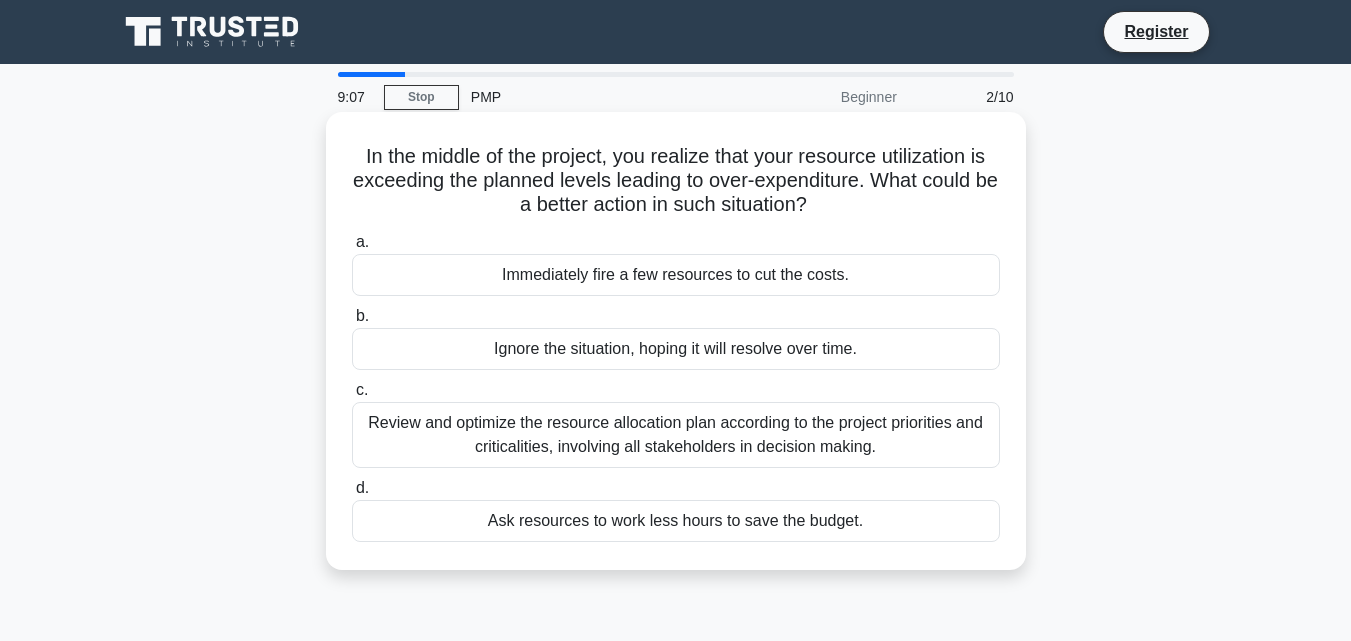 click on "Review and optimize the resource allocation plan according to the project priorities and criticalities, involving all stakeholders in decision making." at bounding box center [676, 435] 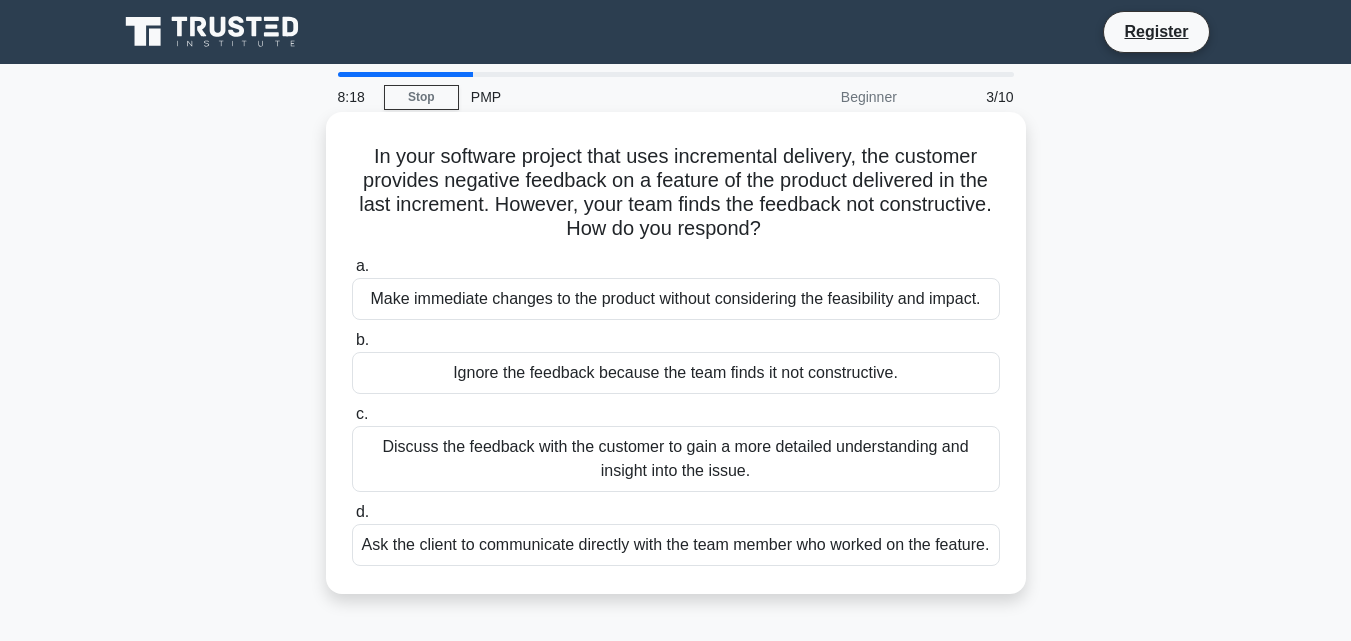 click on "Discuss the feedback with the customer to gain a more detailed understanding and insight into the issue." at bounding box center [676, 459] 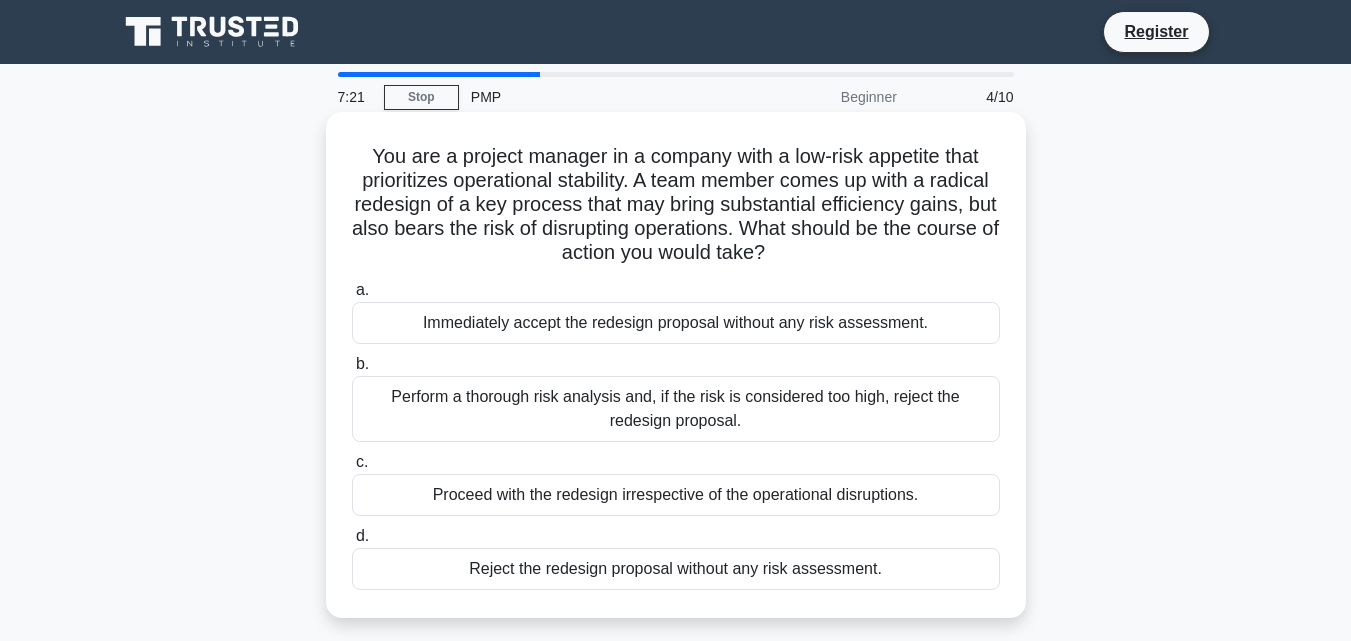 click on "Perform a thorough risk analysis and, if the risk is considered too high, reject the redesign proposal." at bounding box center (676, 409) 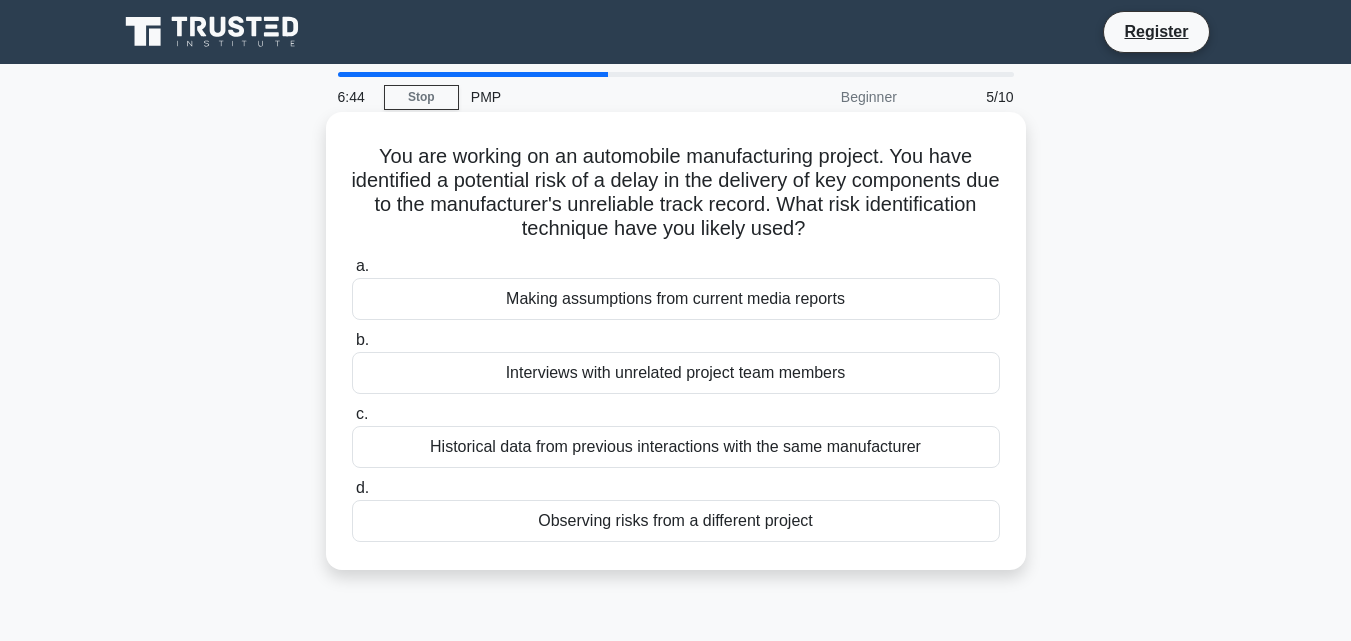 click on "Historical data from previous interactions with the same manufacturer" at bounding box center [676, 447] 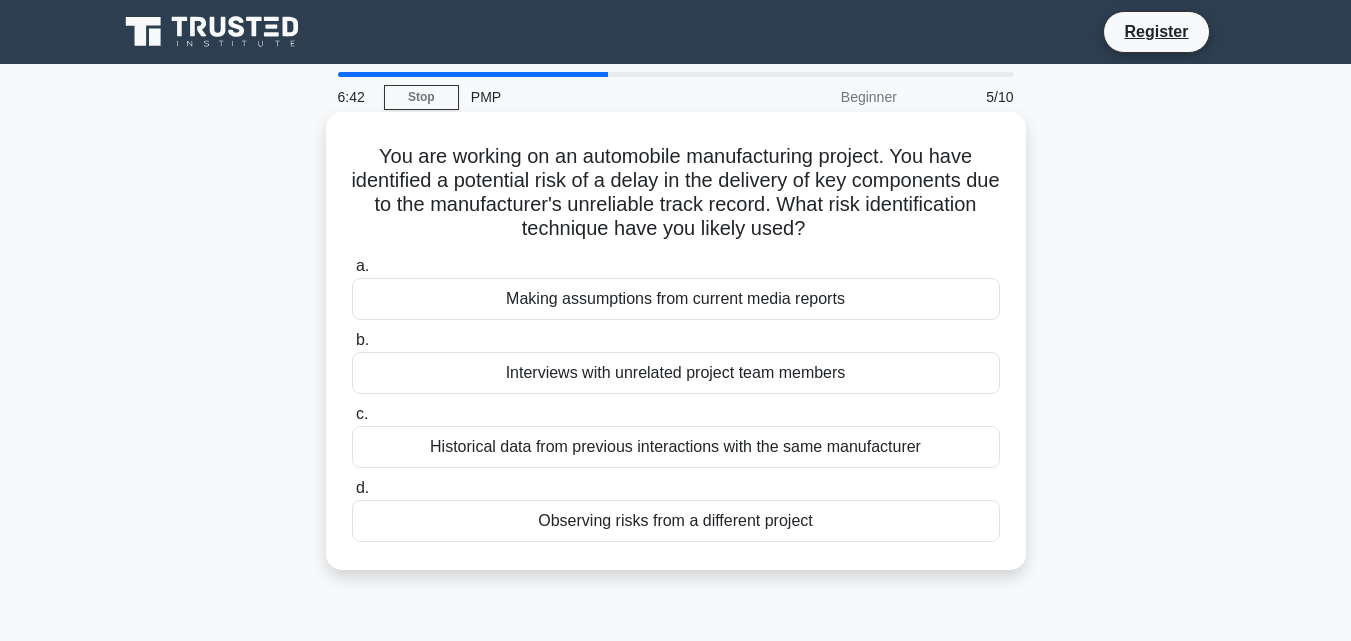 click on "Historical data from previous interactions with the same manufacturer" at bounding box center (676, 447) 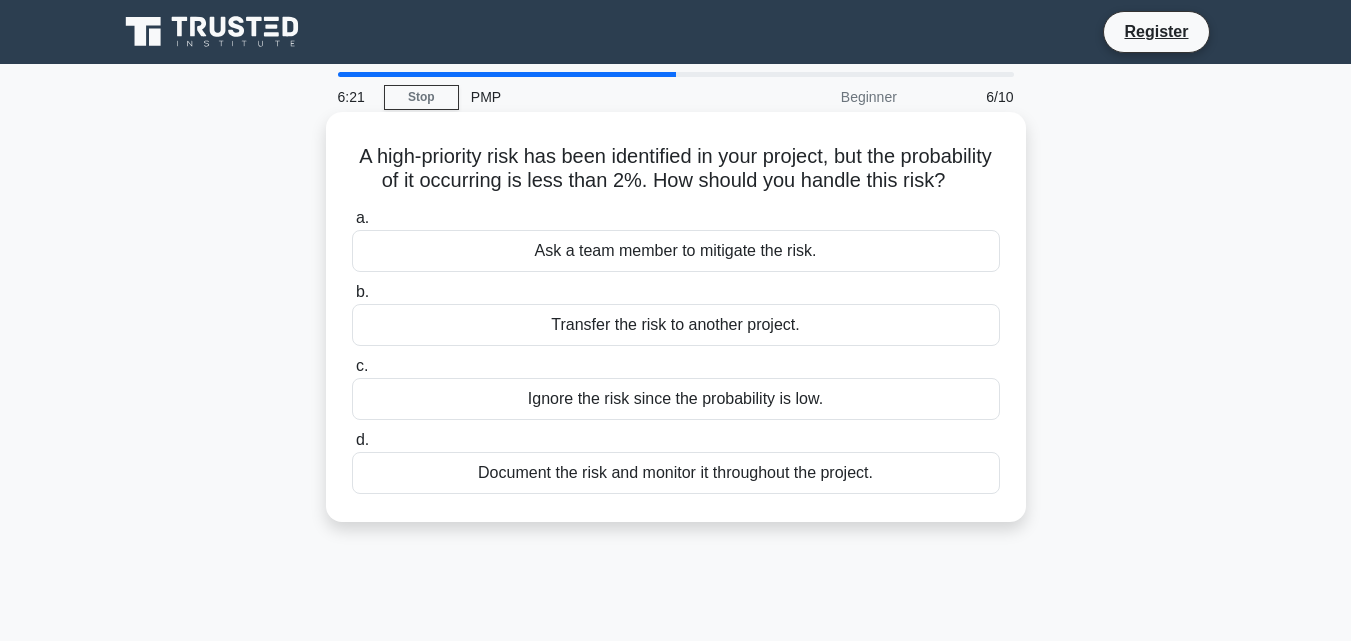 click on "Document the risk and monitor it throughout the project." at bounding box center [676, 473] 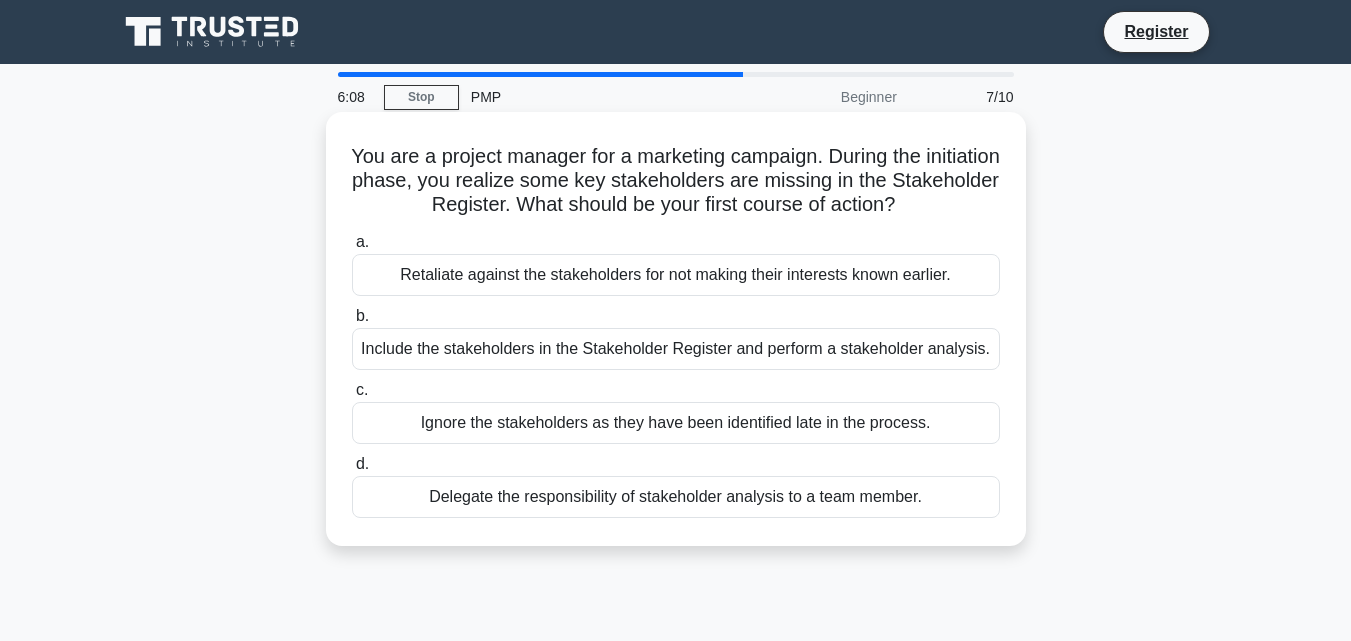 click on "Include the stakeholders in the Stakeholder Register and perform a stakeholder analysis." at bounding box center (676, 349) 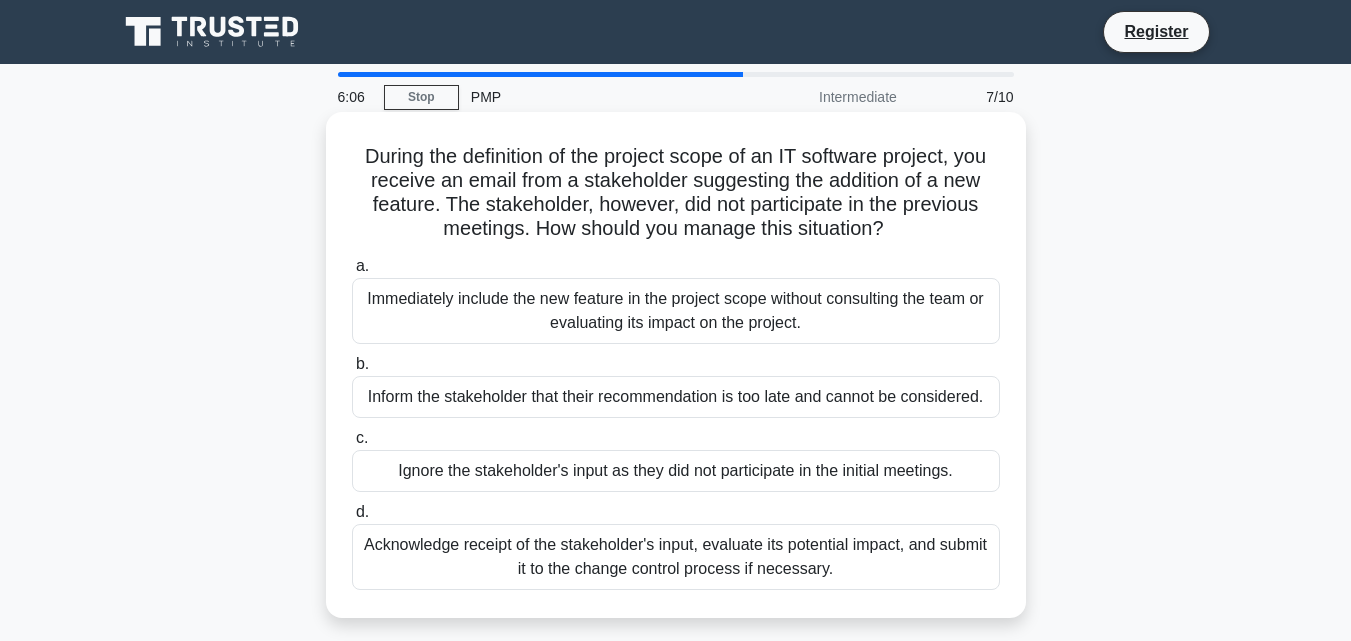click on "Immediately include the new feature in the project scope without consulting the team or evaluating its impact on the project." at bounding box center [676, 311] 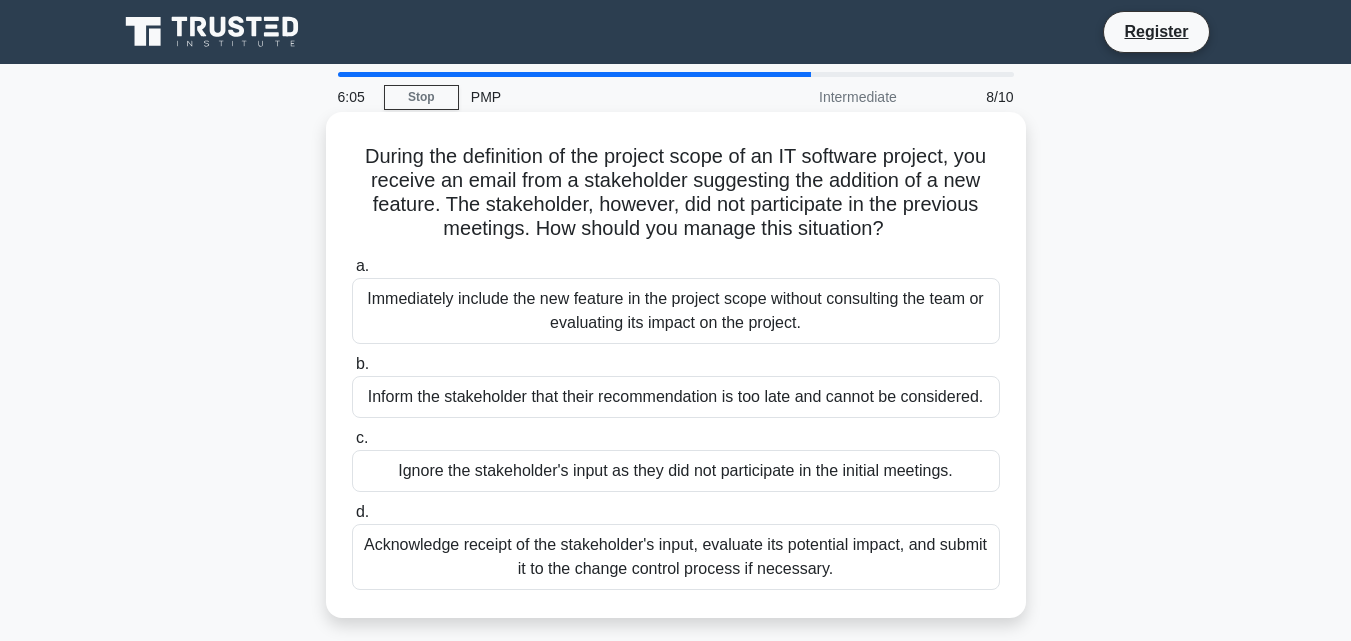 click on "Inform the stakeholder that their recommendation is too late and cannot be considered." at bounding box center (676, 397) 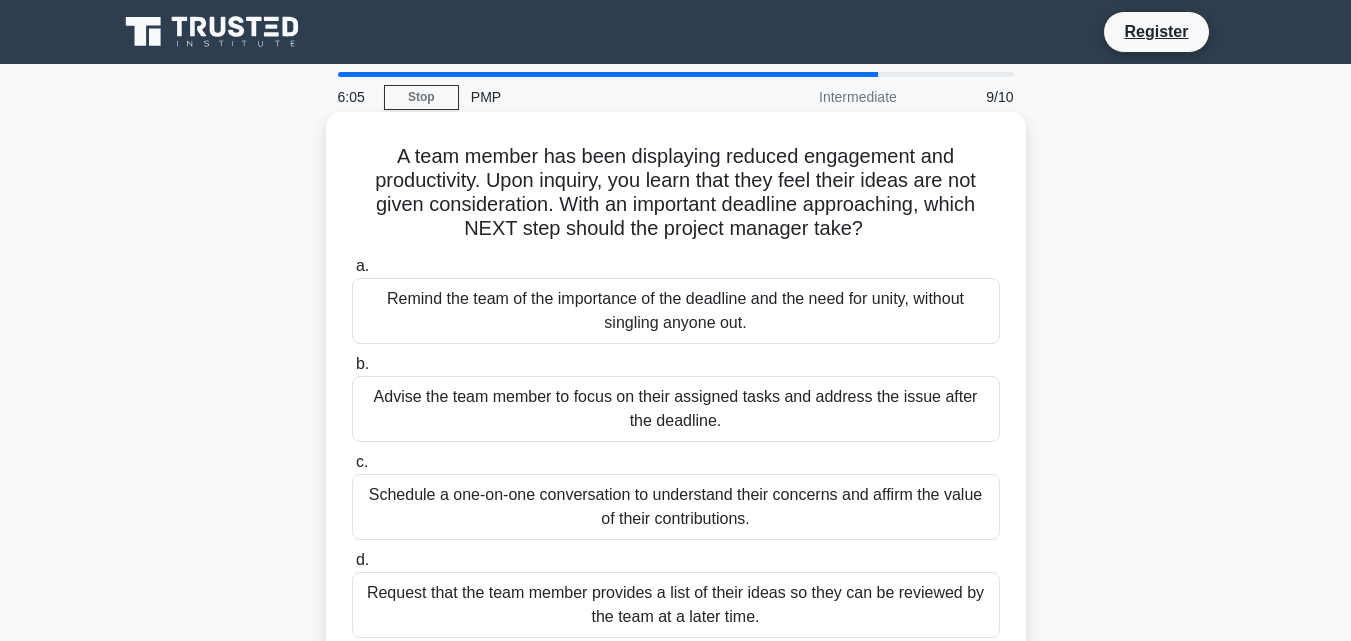 click on "Remind the team of the importance of the deadline and the need for unity, without singling anyone out." at bounding box center [676, 311] 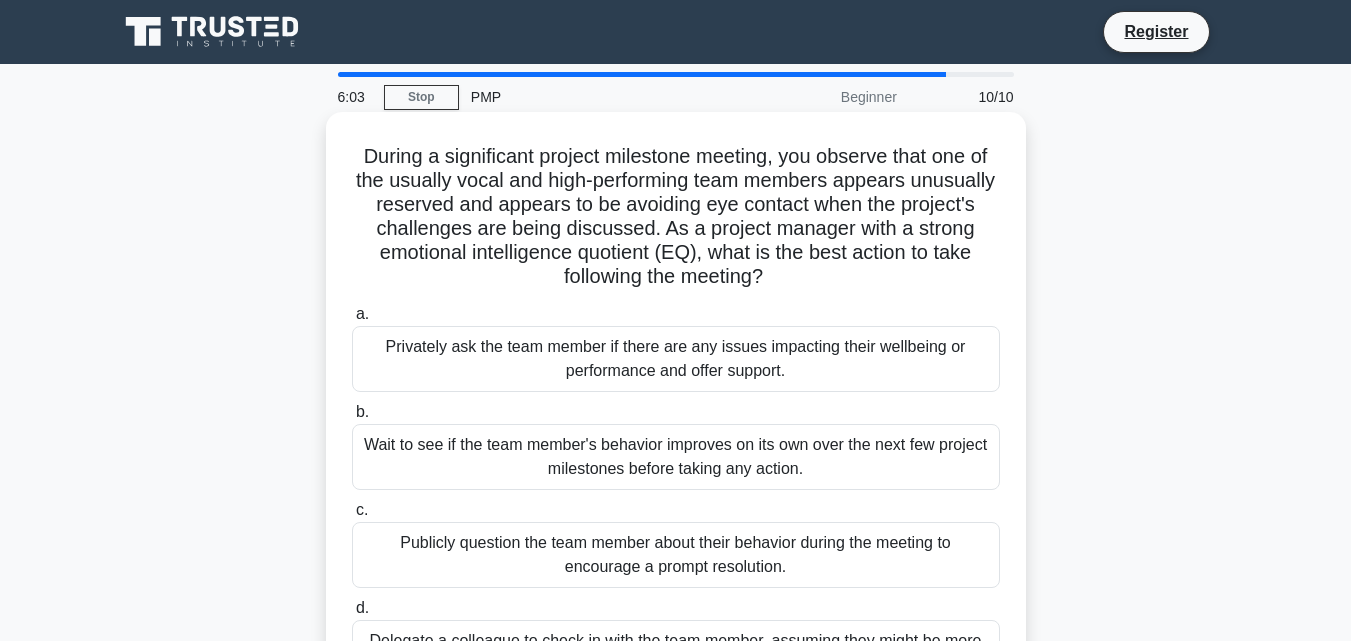 click on "Privately ask the team member if there are any issues impacting their wellbeing or performance and offer support." at bounding box center [676, 359] 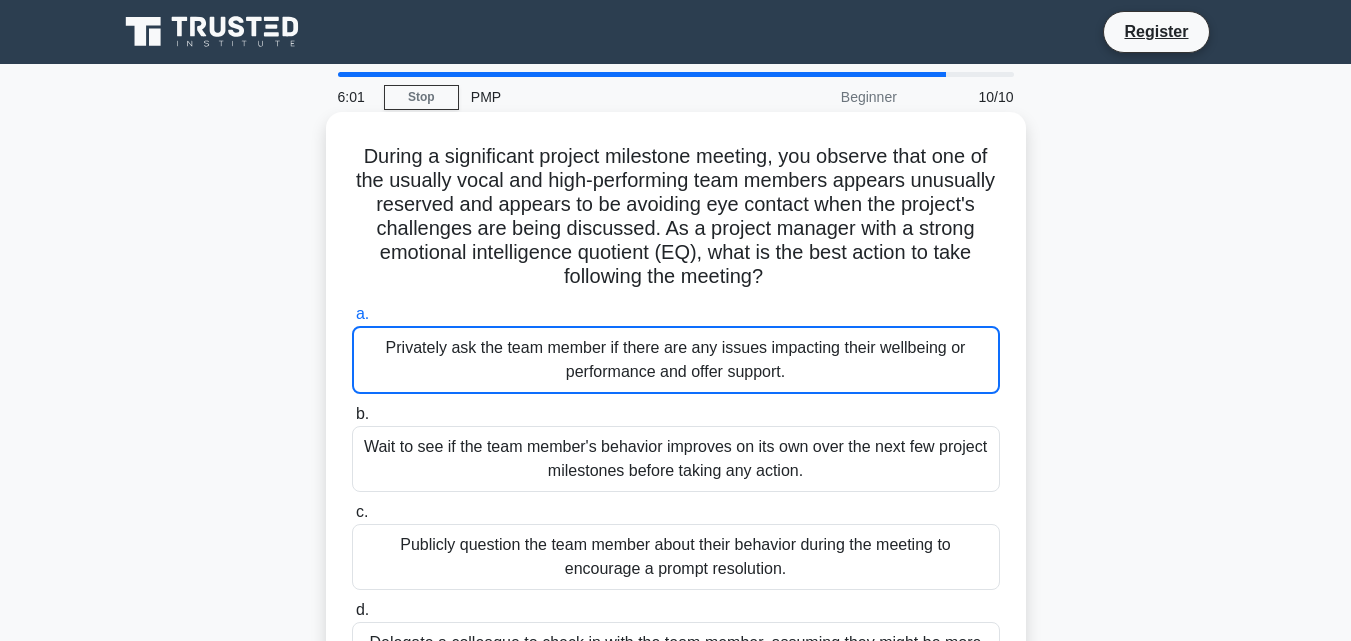 click on "Wait to see if the team member's behavior improves on its own over the next few project milestones before taking any action." at bounding box center [676, 459] 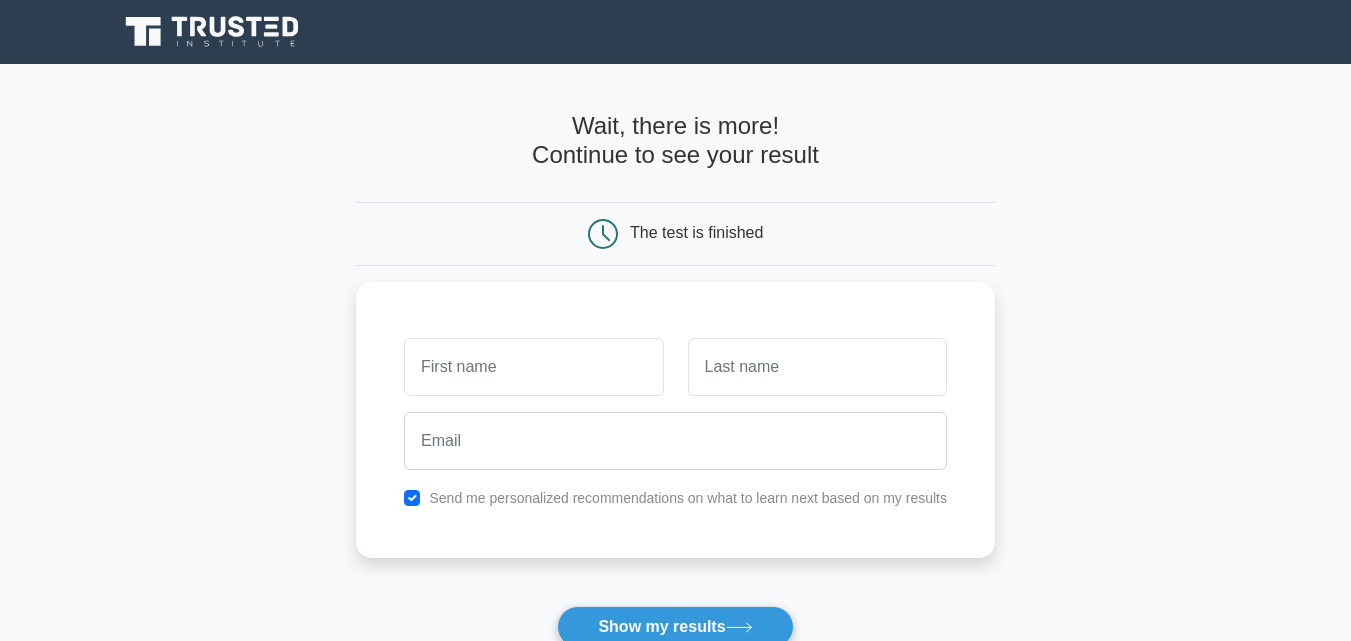 scroll, scrollTop: 0, scrollLeft: 0, axis: both 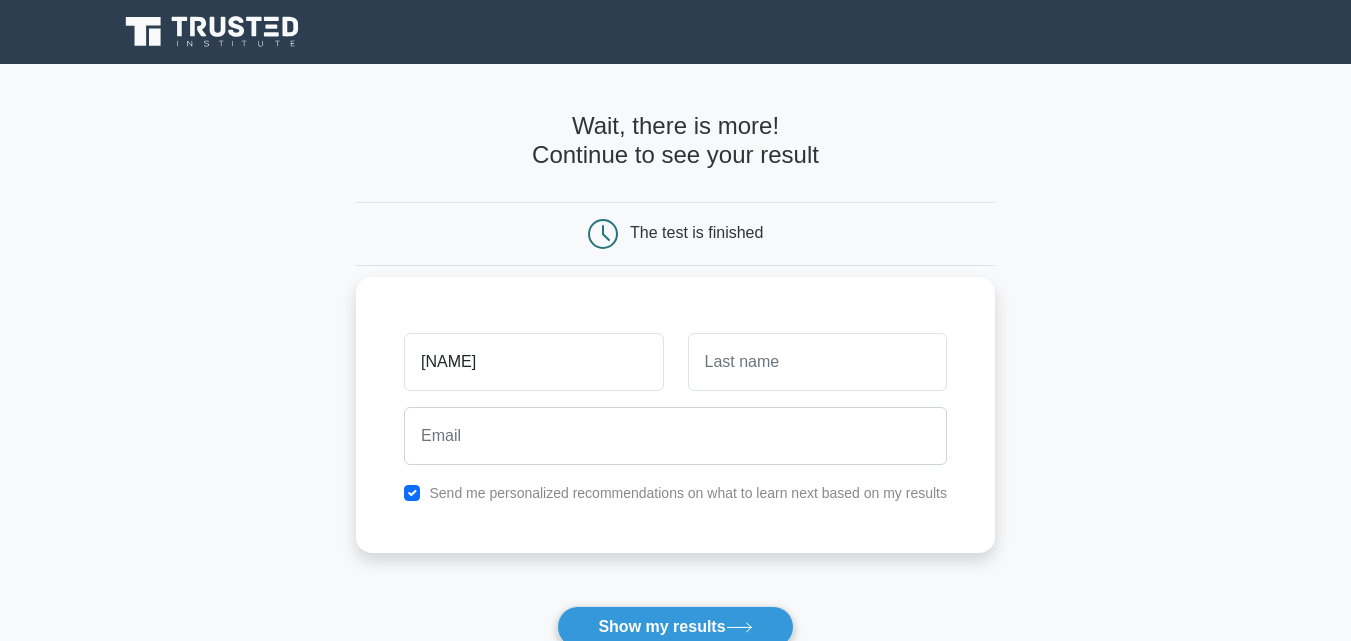 type on "[NAME]" 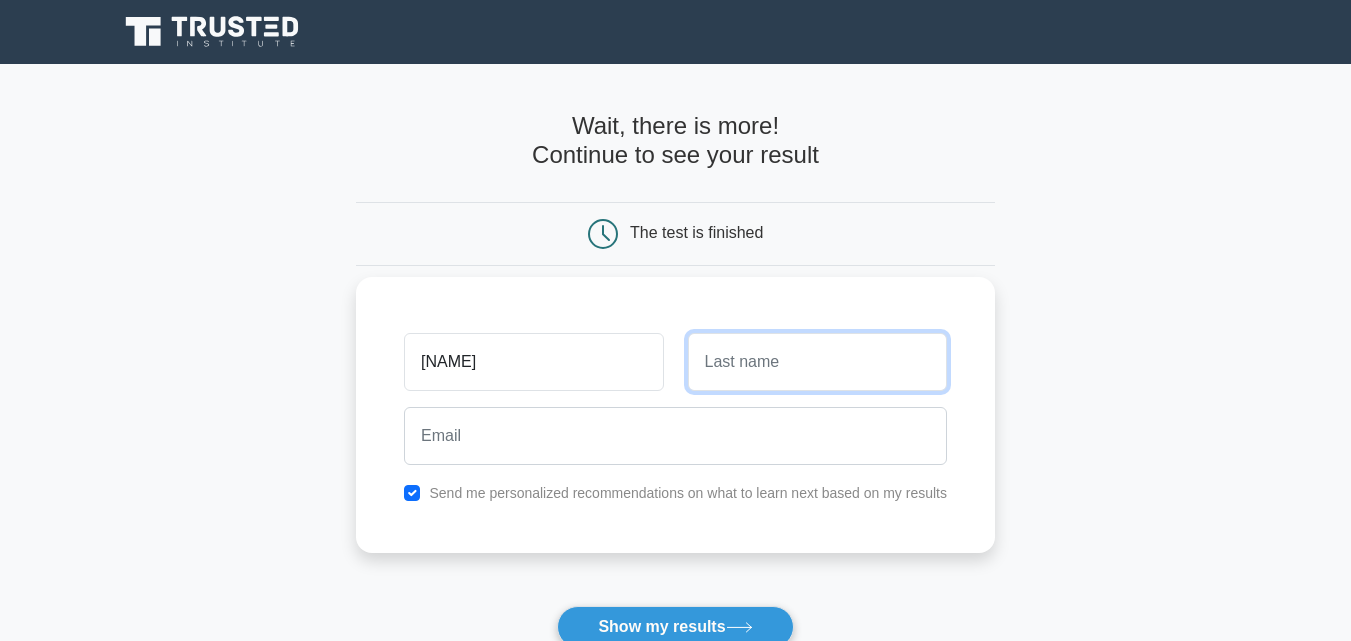 drag, startPoint x: 840, startPoint y: 356, endPoint x: 850, endPoint y: 383, distance: 28.79236 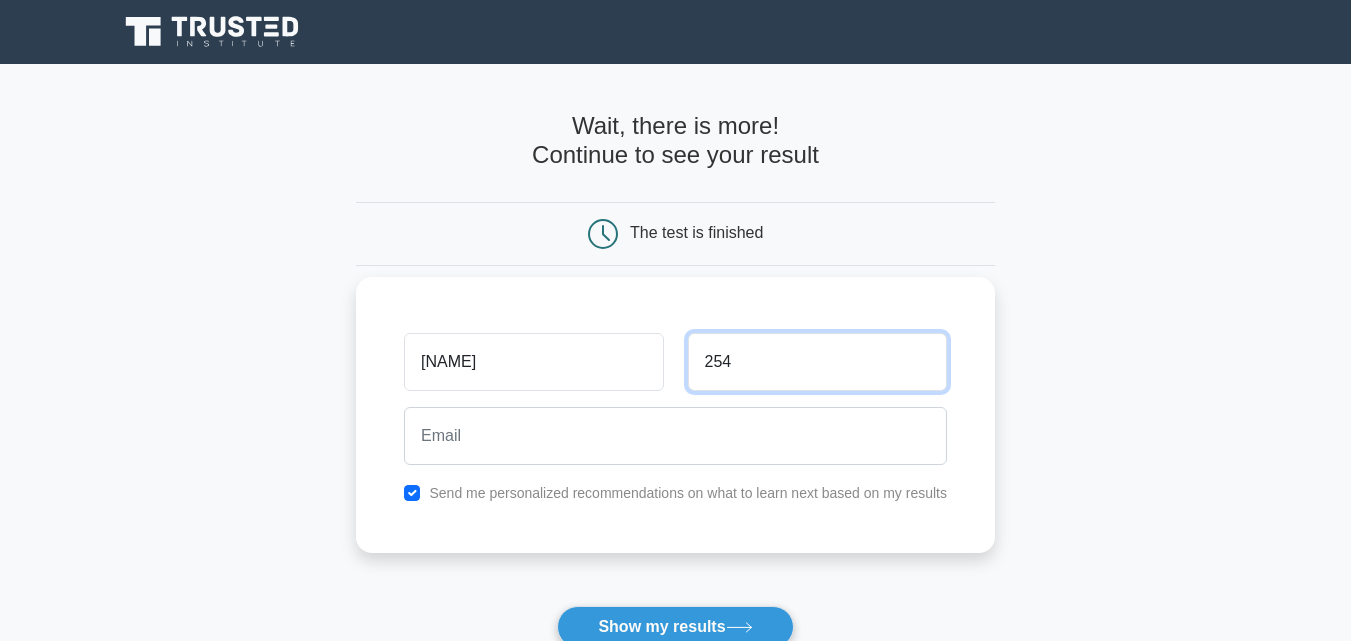 type on "254" 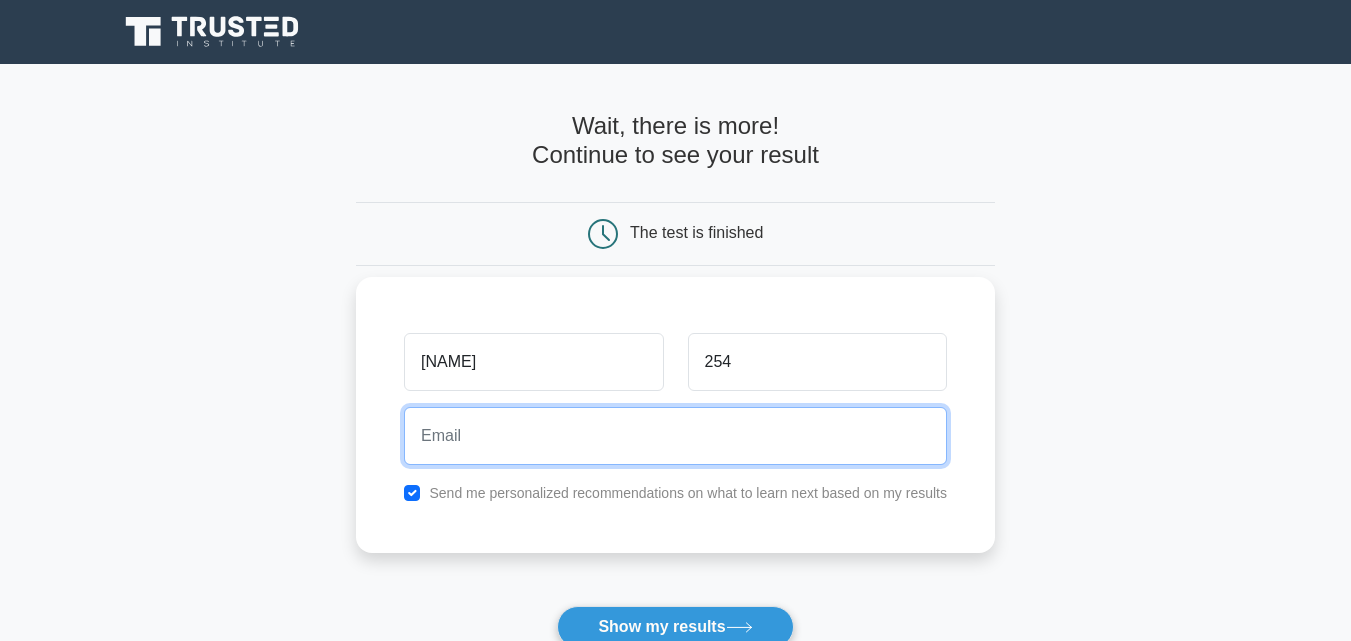 click at bounding box center (675, 436) 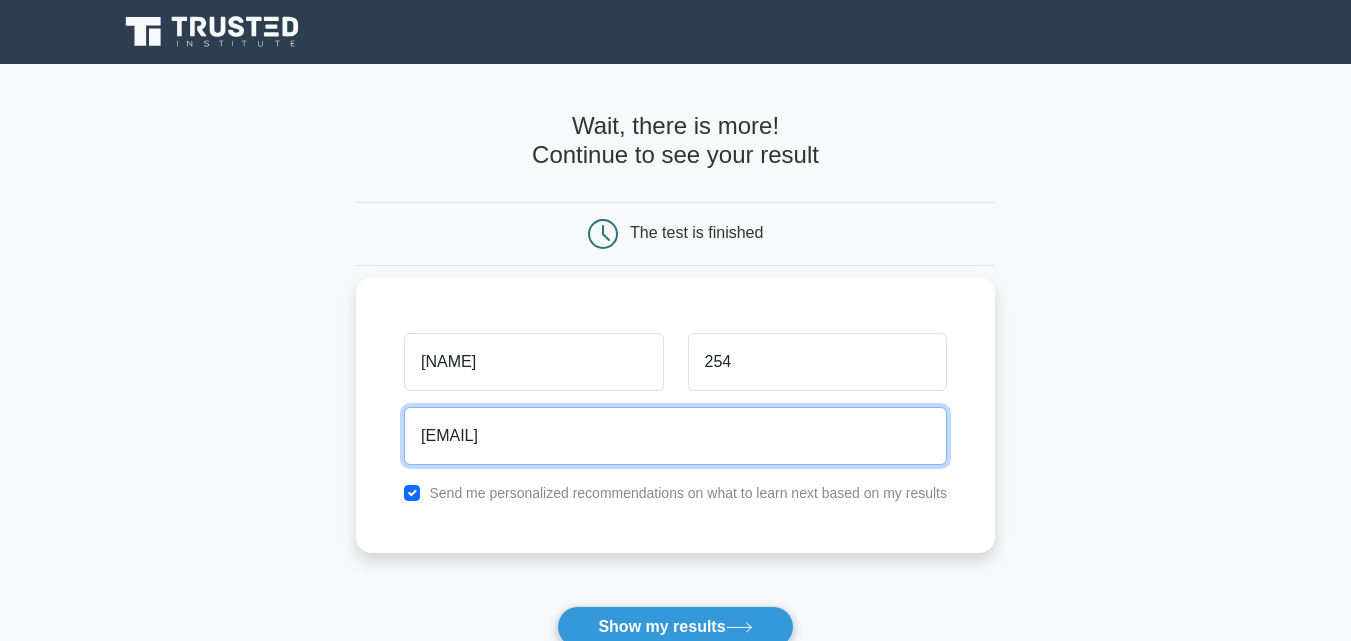 type on "[EMAIL]" 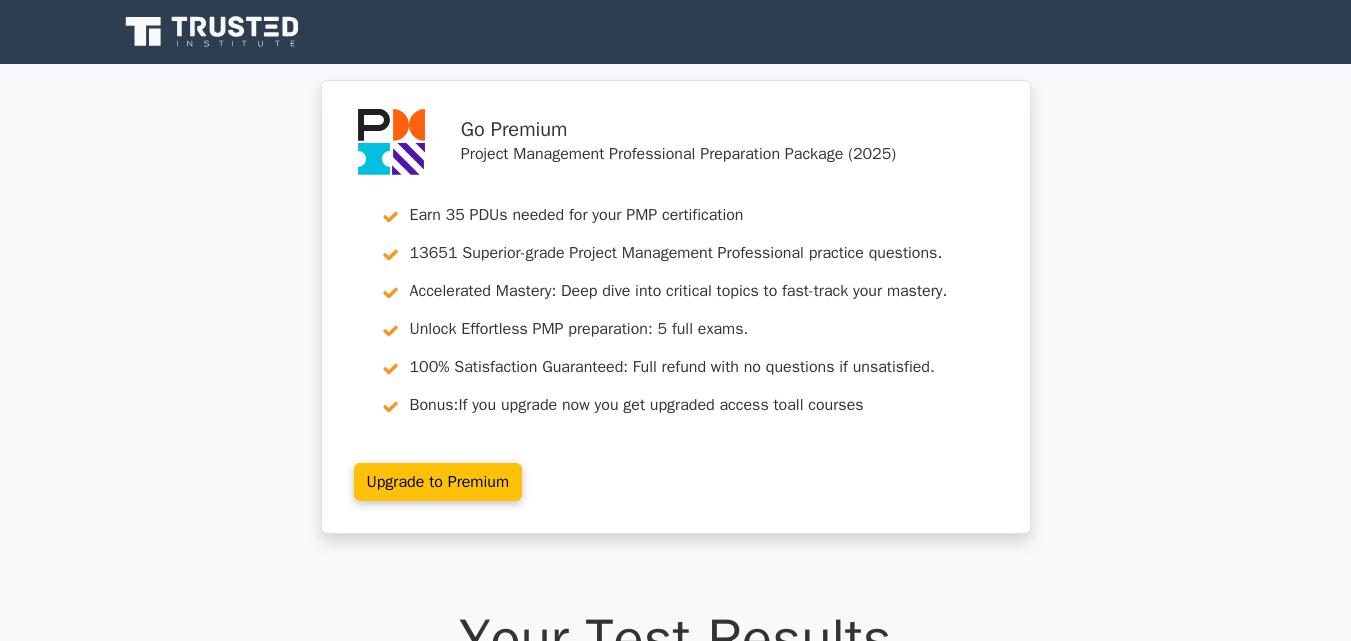 scroll, scrollTop: 0, scrollLeft: 0, axis: both 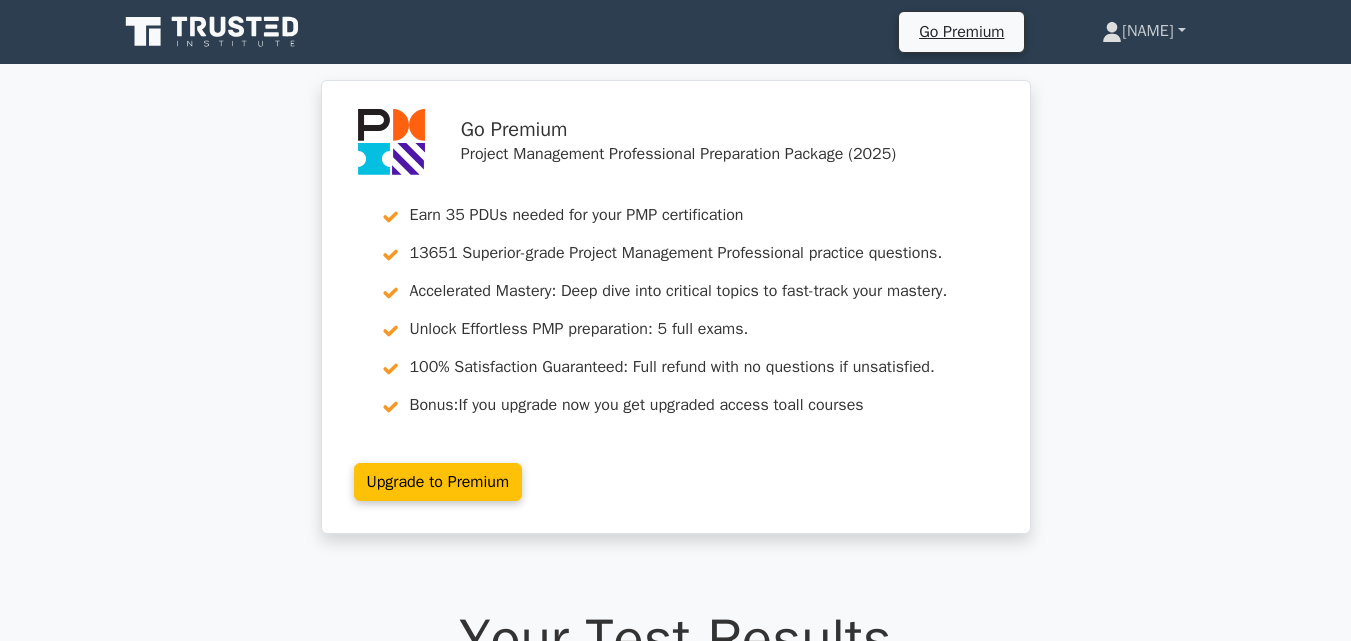 click on "Brycemon" at bounding box center [1143, 31] 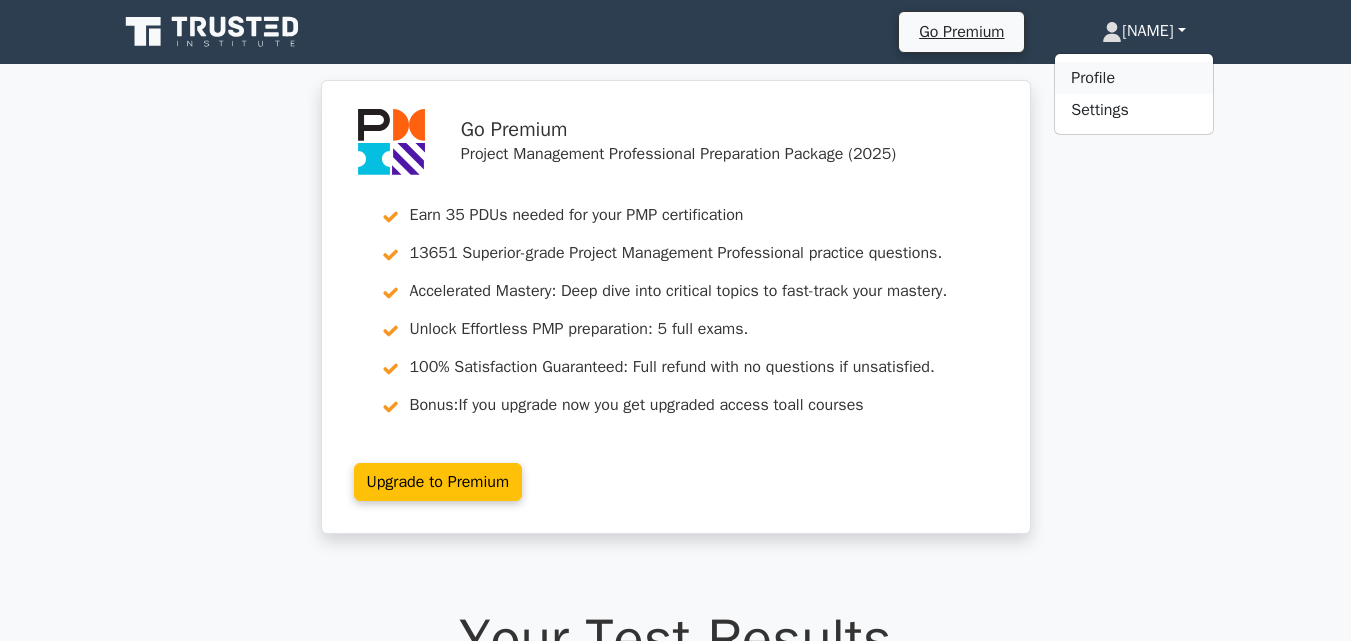 click on "Profile" at bounding box center [1134, 78] 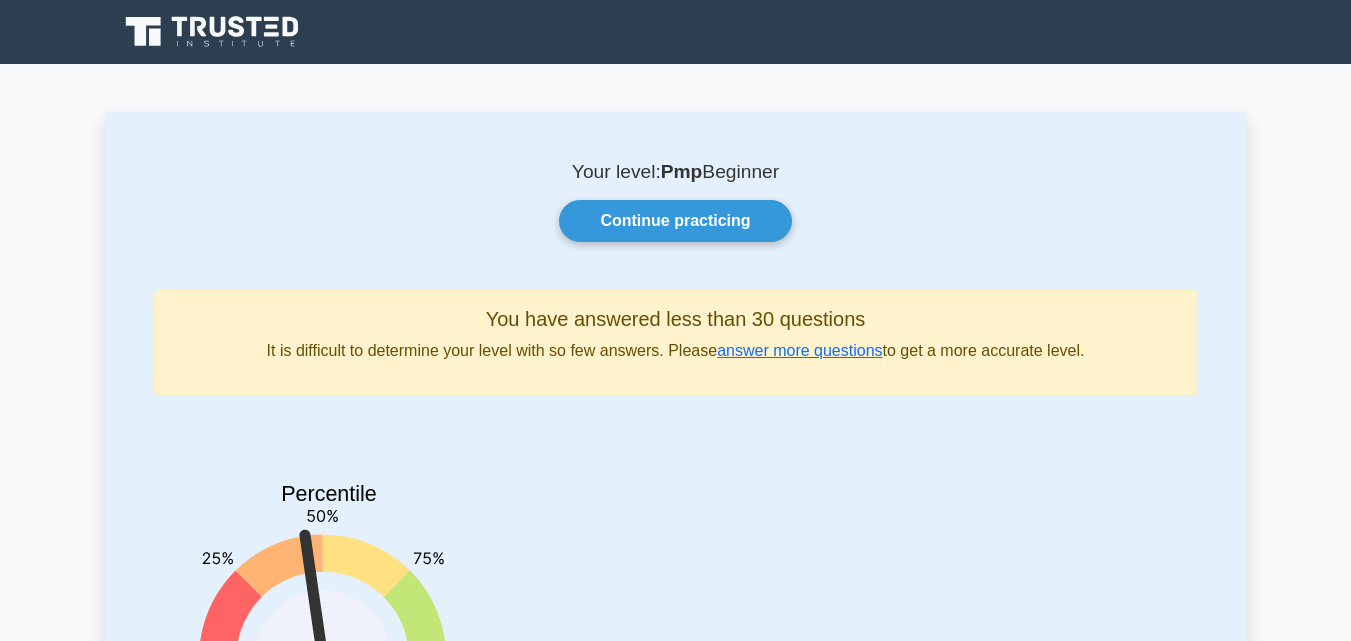 scroll, scrollTop: 0, scrollLeft: 0, axis: both 